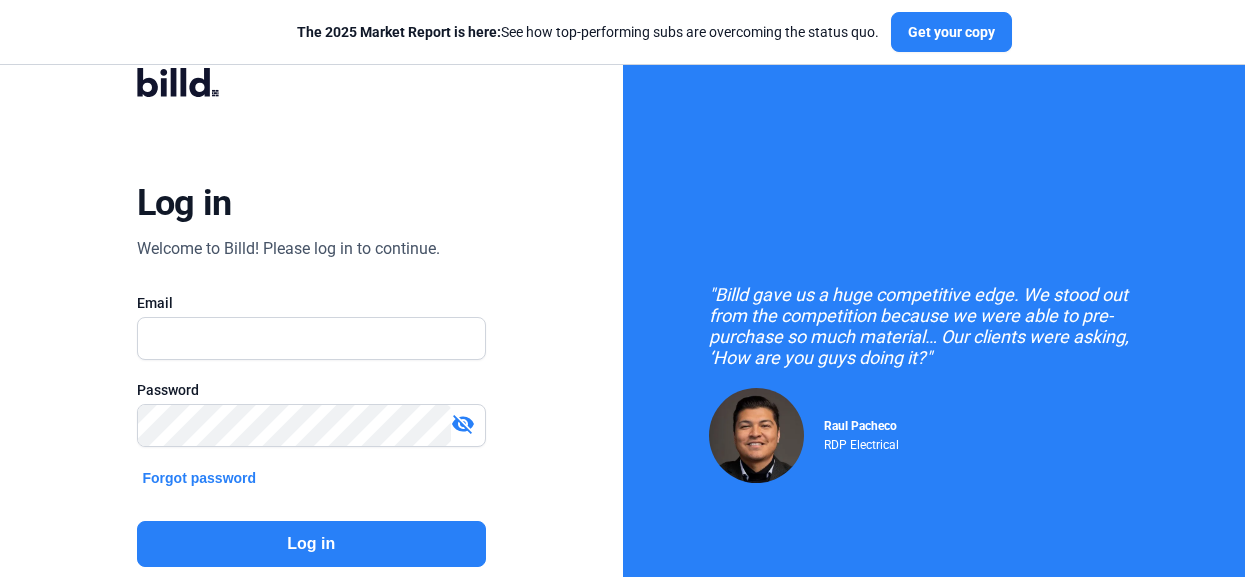 scroll, scrollTop: 0, scrollLeft: 0, axis: both 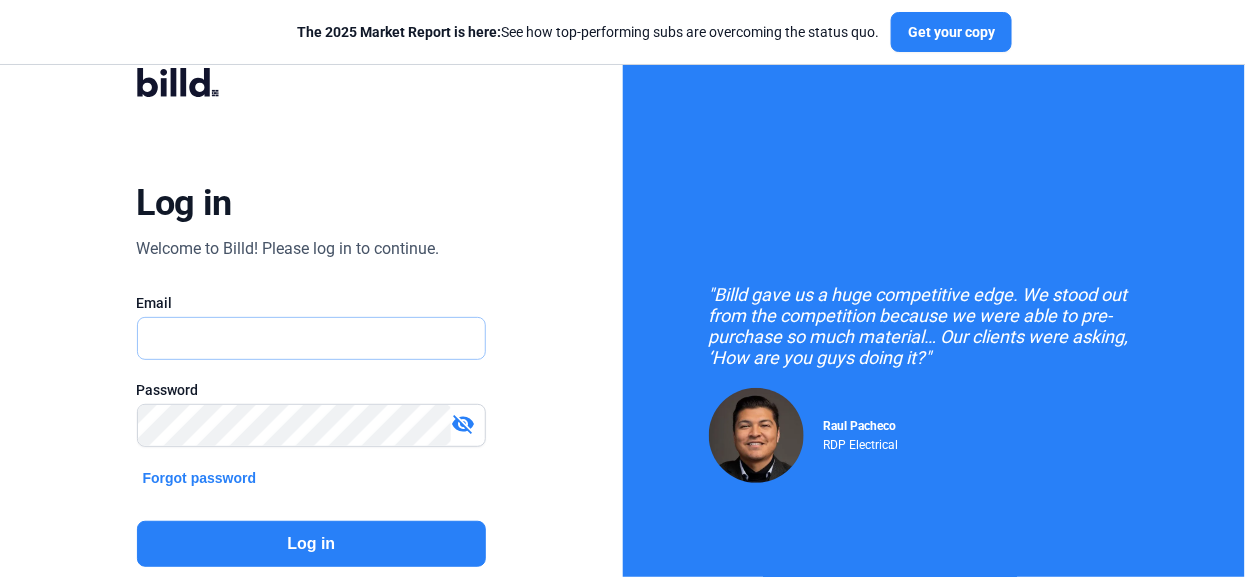 type on "[EMAIL]" 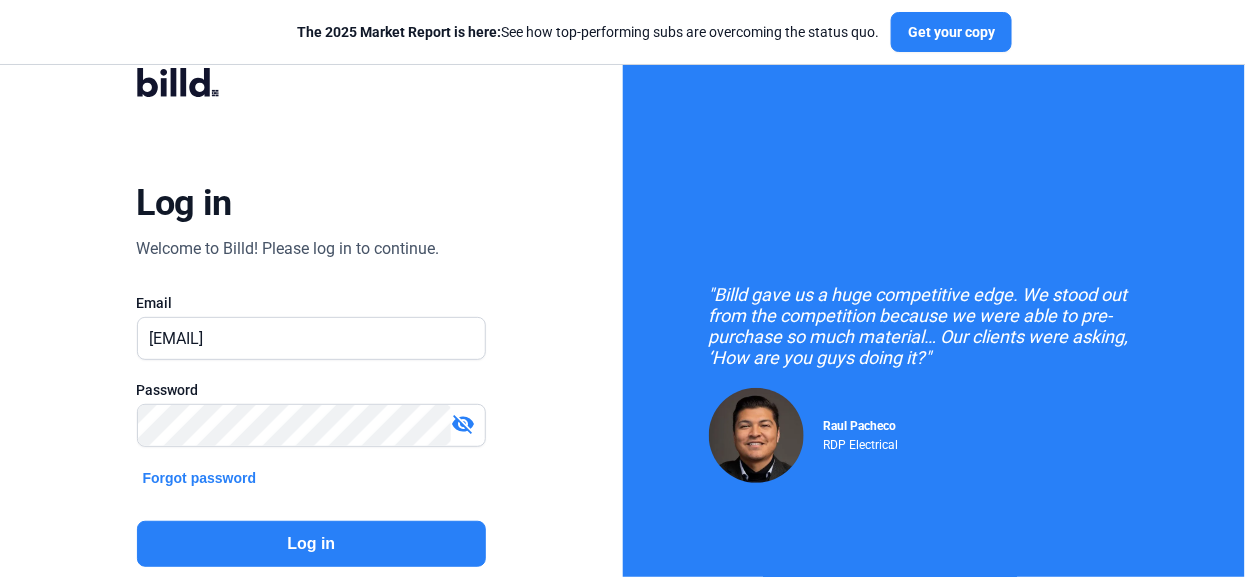 click on "Log in" 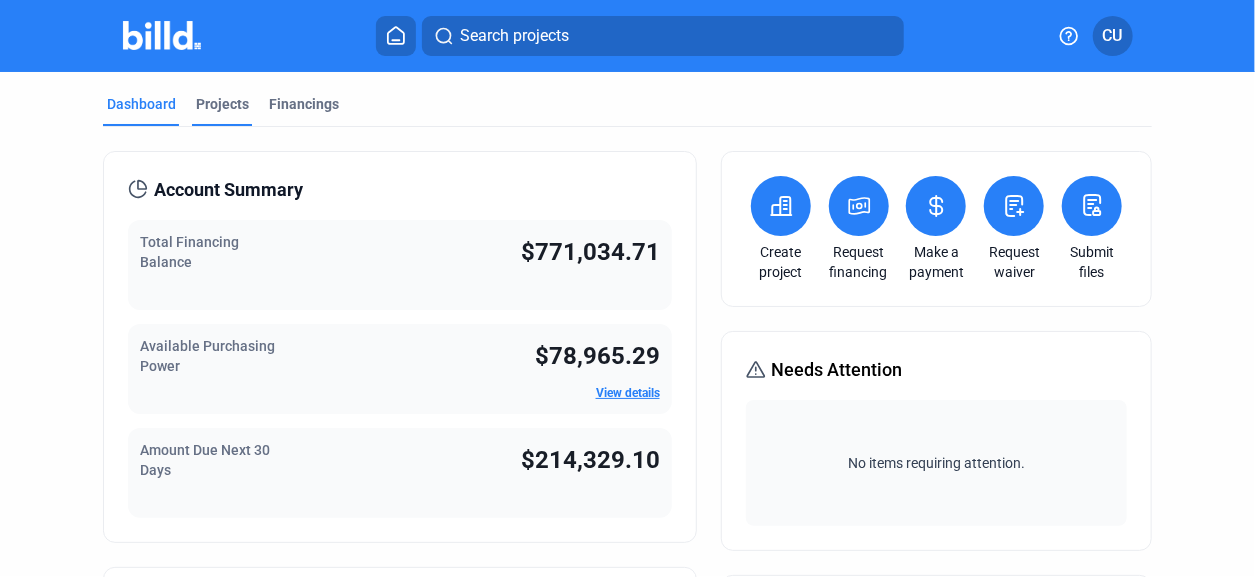 click on "Projects" at bounding box center (222, 104) 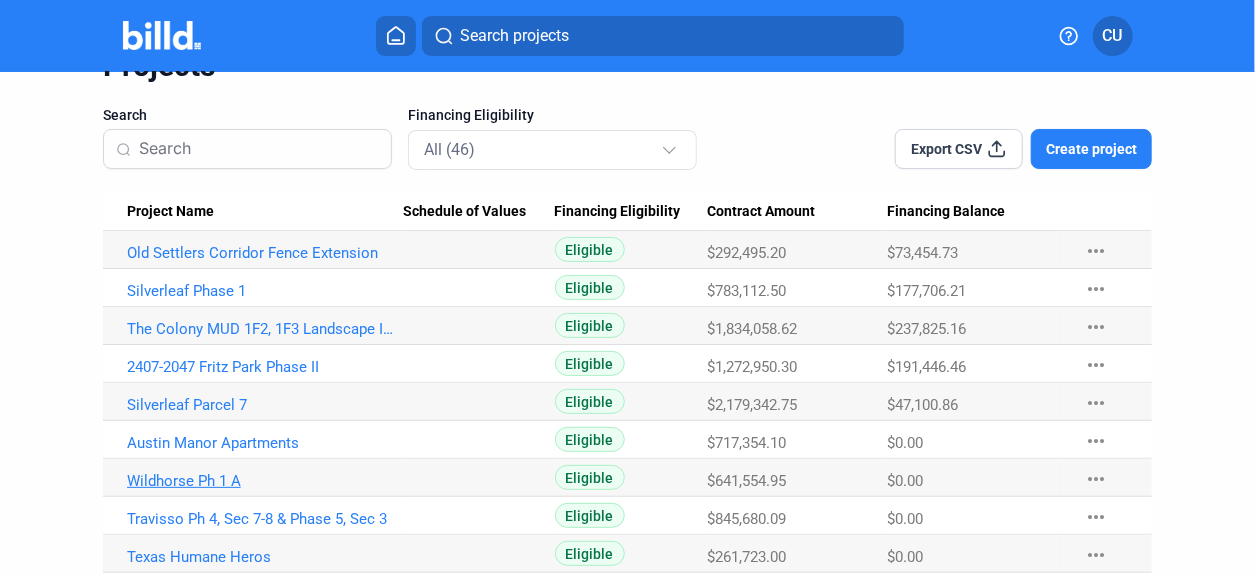scroll, scrollTop: 199, scrollLeft: 0, axis: vertical 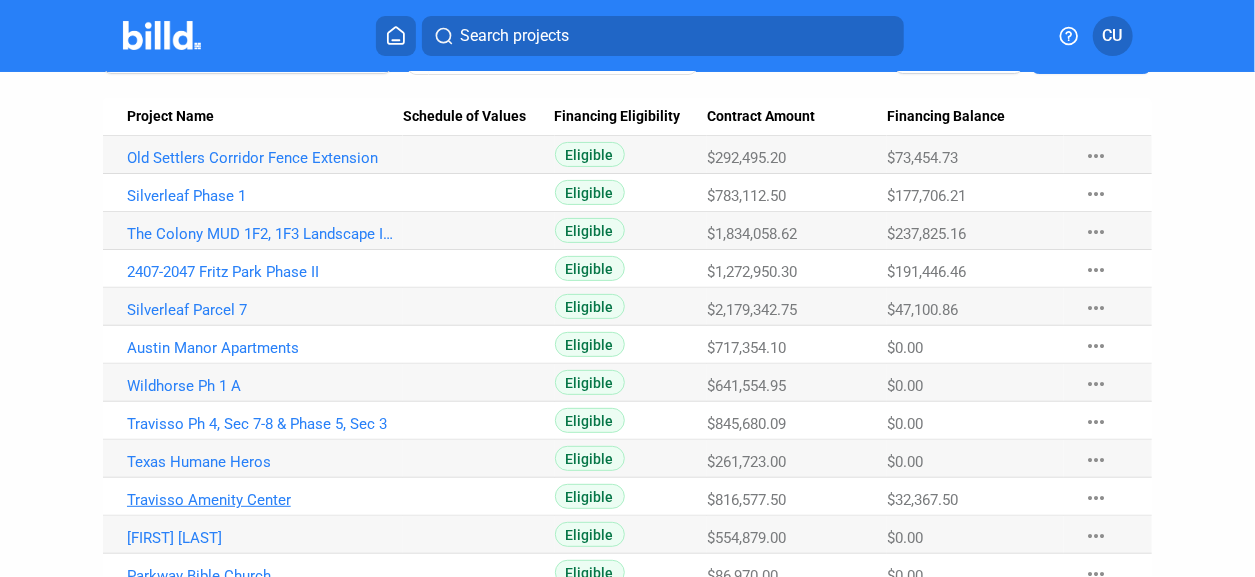 click on "Travisso Amenity Center" at bounding box center [265, 158] 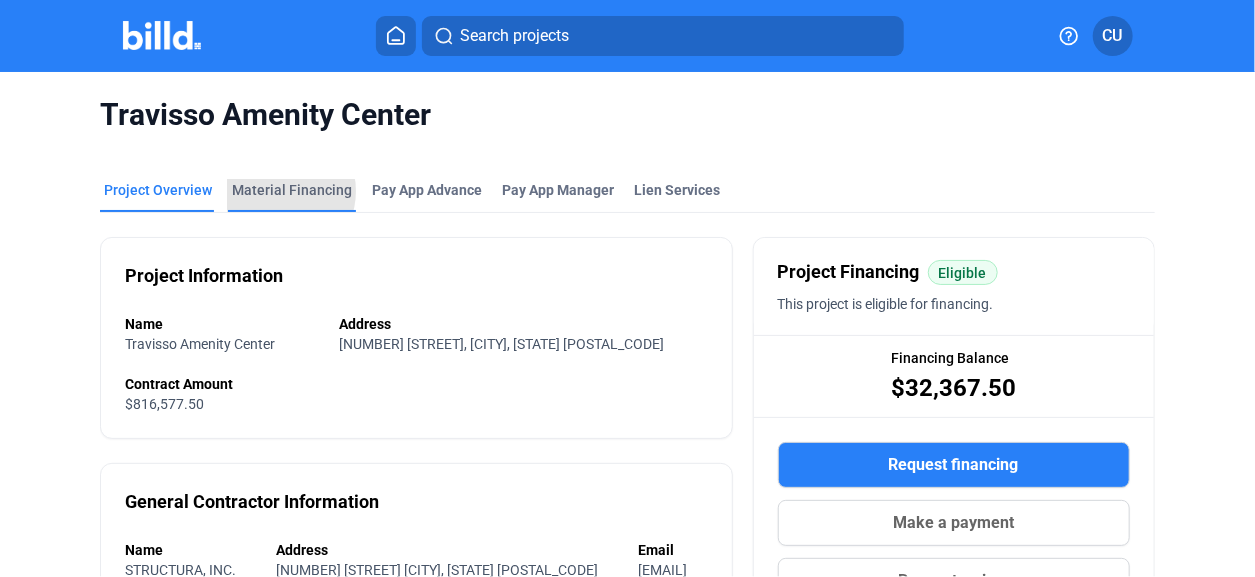 click on "Material Financing" at bounding box center [292, 190] 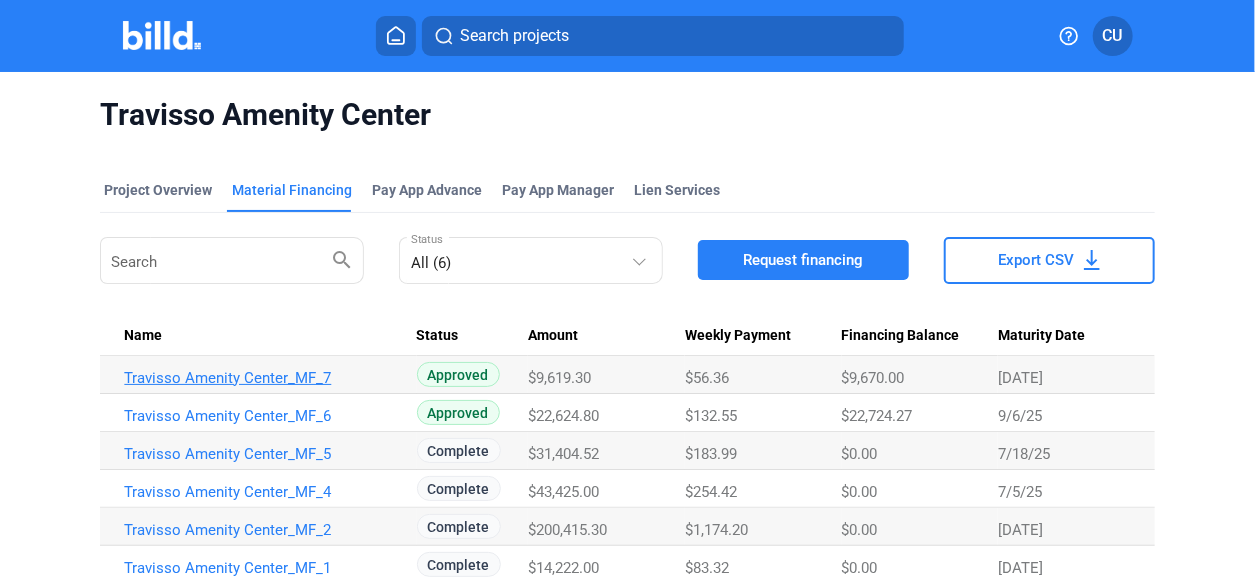 click on "Travisso Amenity Center_MF_7" at bounding box center [262, 378] 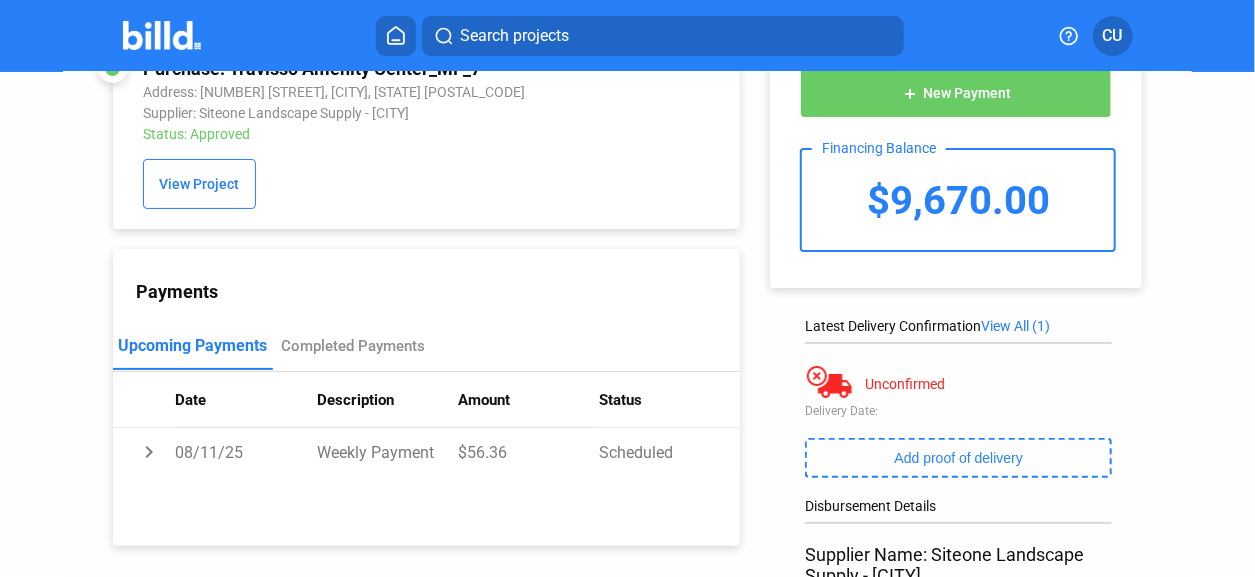 scroll, scrollTop: 99, scrollLeft: 0, axis: vertical 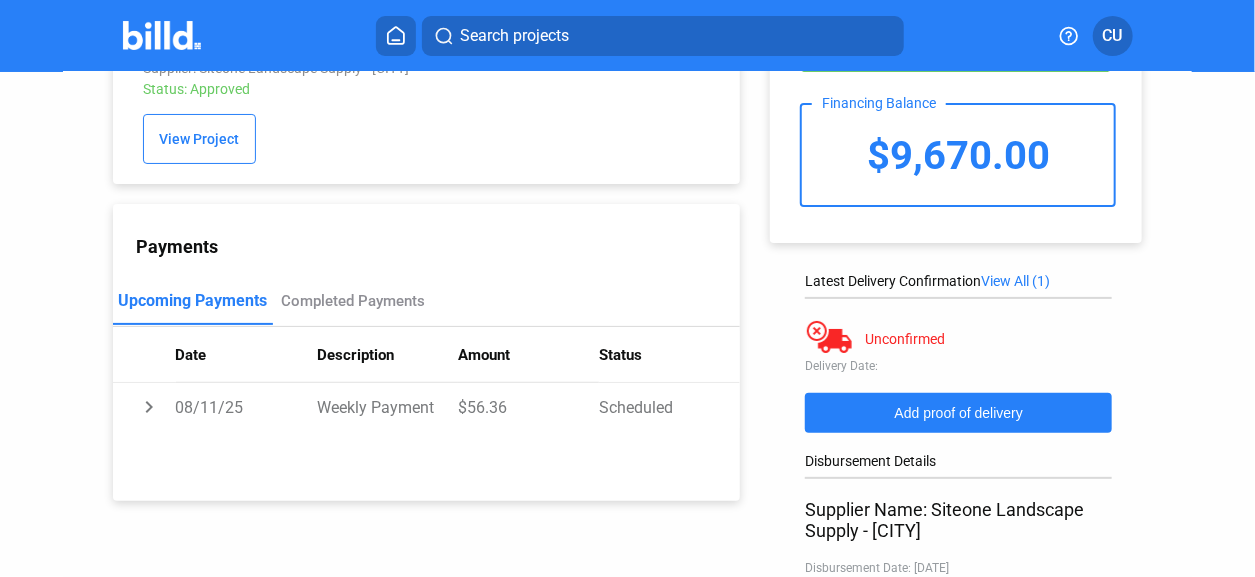 click on "Add proof of delivery" 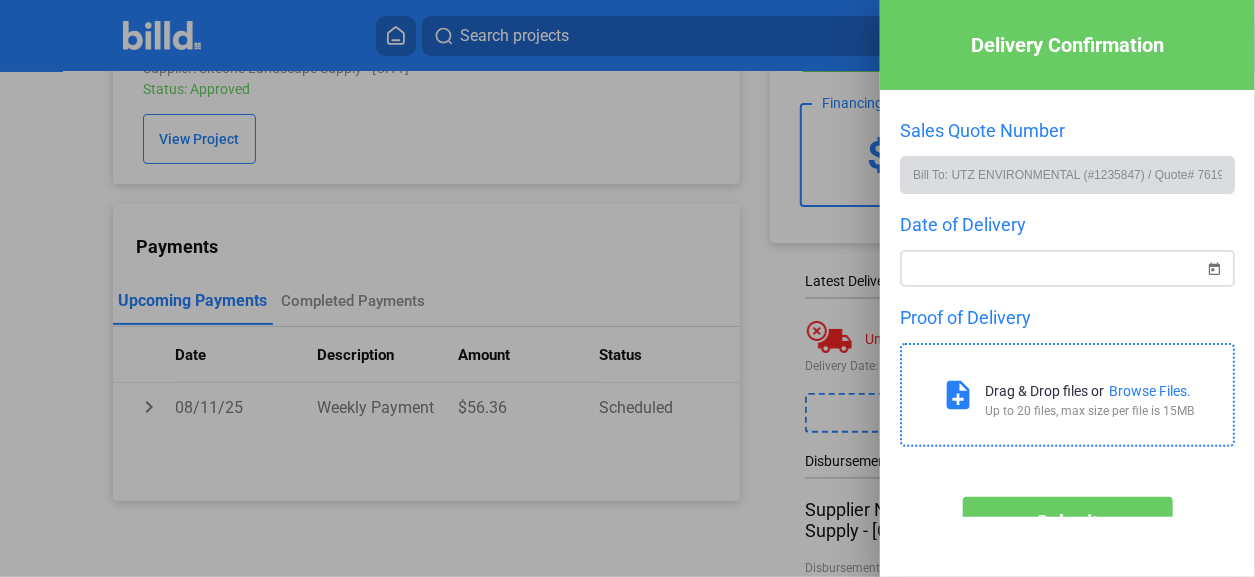 click 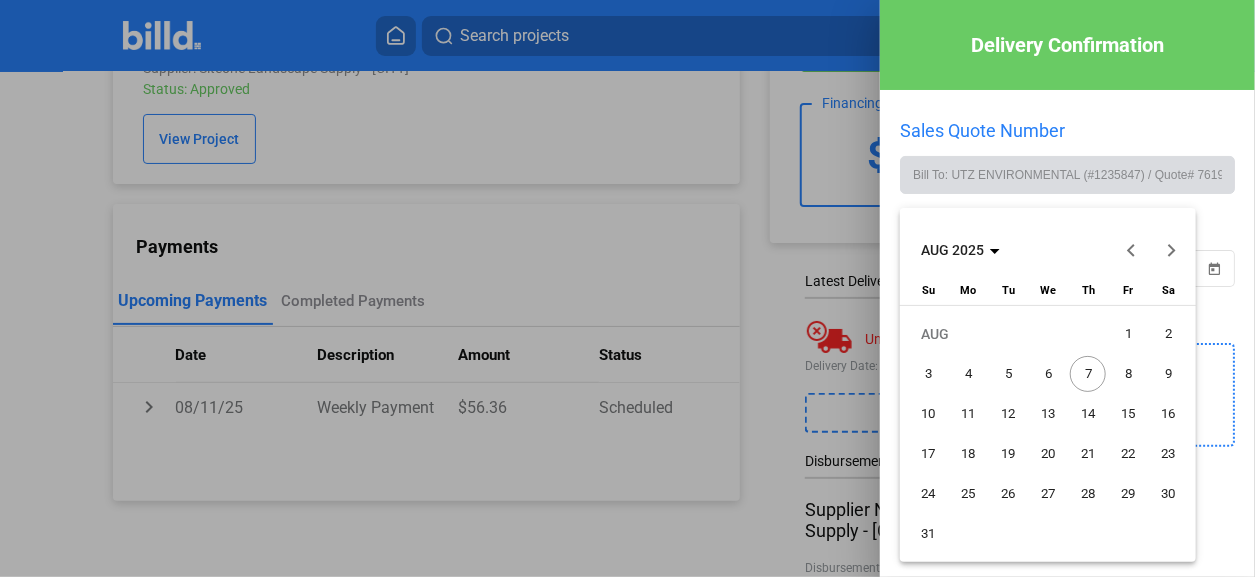 click at bounding box center [1131, 250] 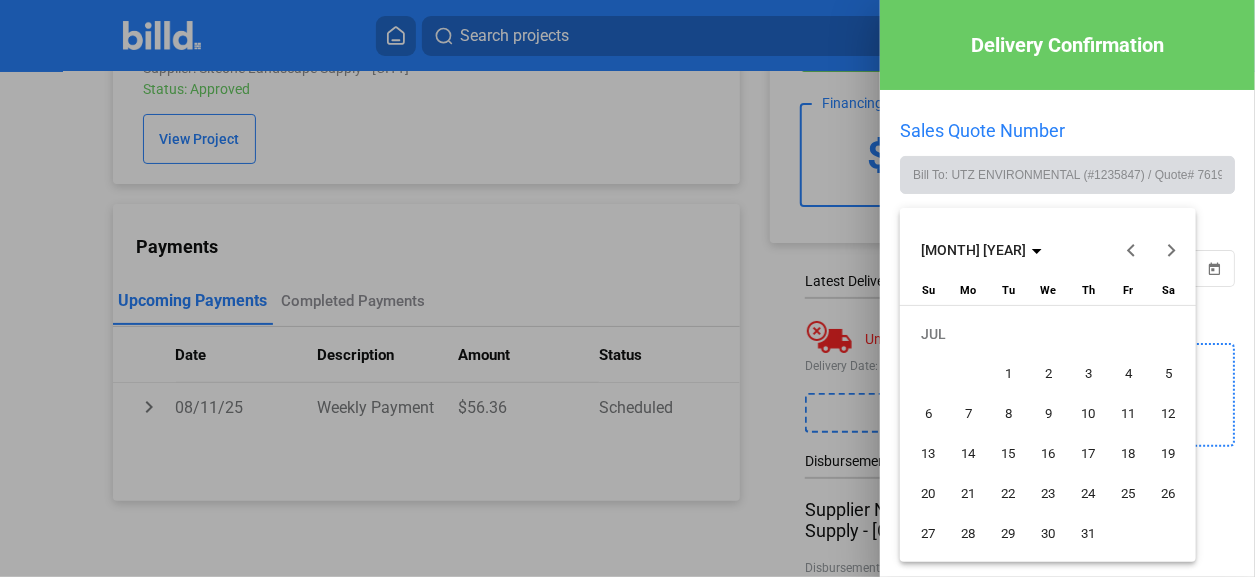 click at bounding box center [1131, 250] 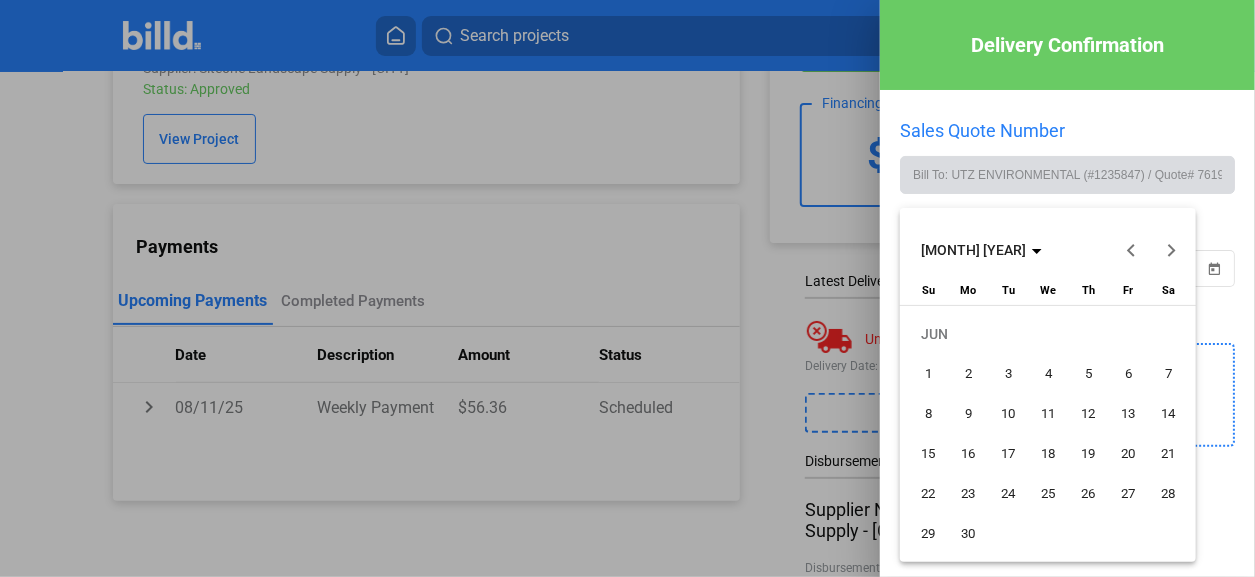 click on "12" at bounding box center (1088, 414) 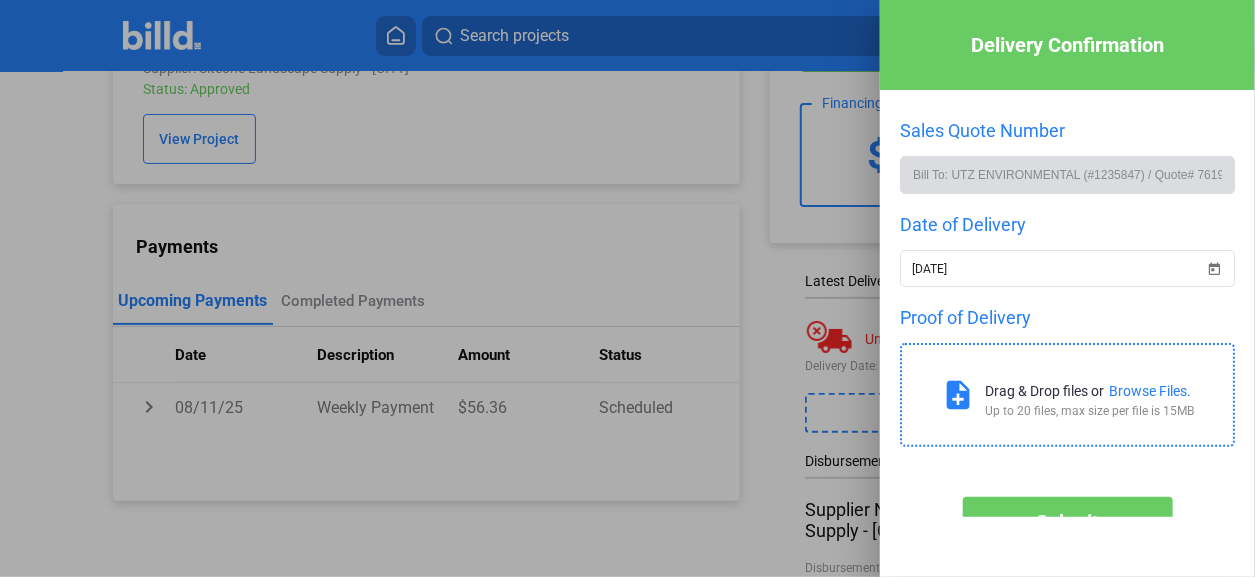 click on "Browse Files." at bounding box center (1150, 391) 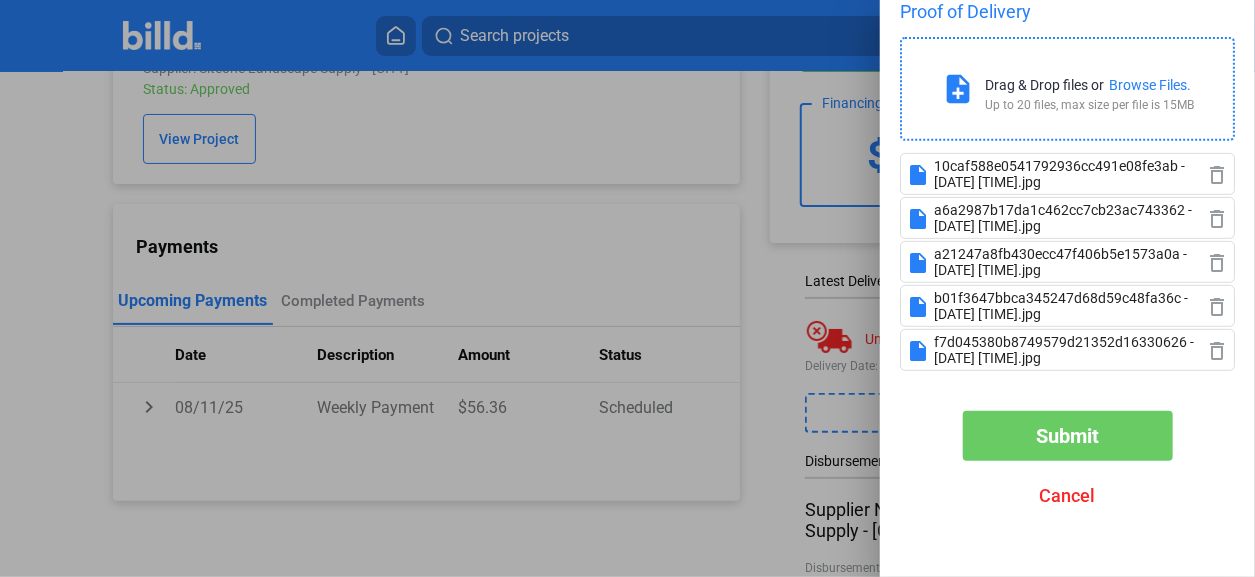 scroll, scrollTop: 308, scrollLeft: 0, axis: vertical 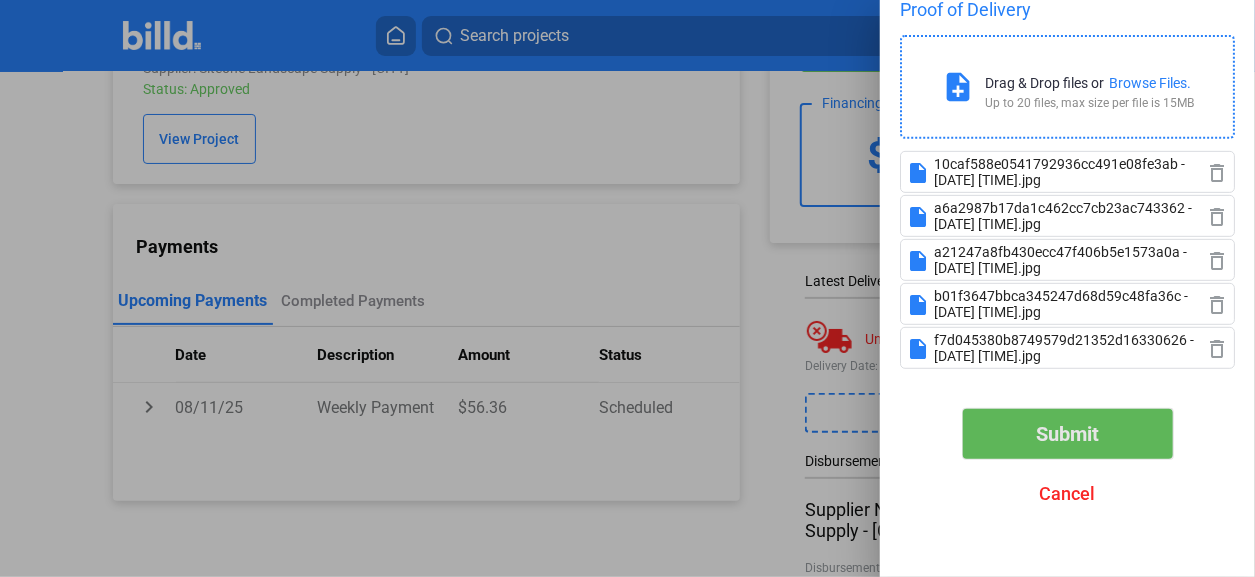 click on "Submit" at bounding box center (1067, 434) 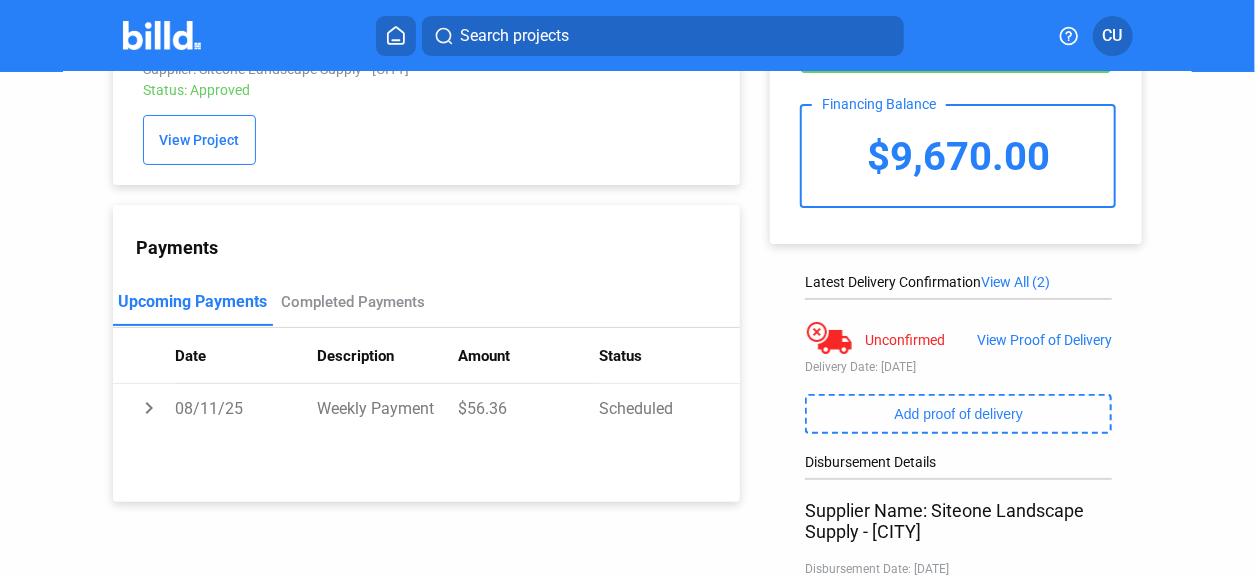 scroll, scrollTop: 0, scrollLeft: 0, axis: both 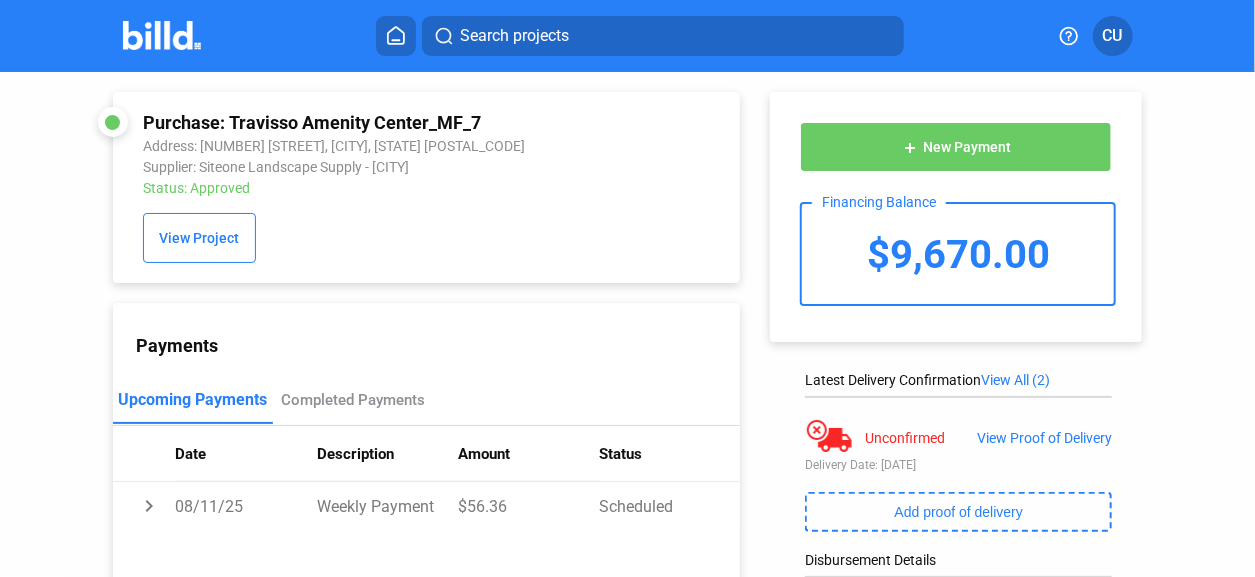 click at bounding box center (162, 35) 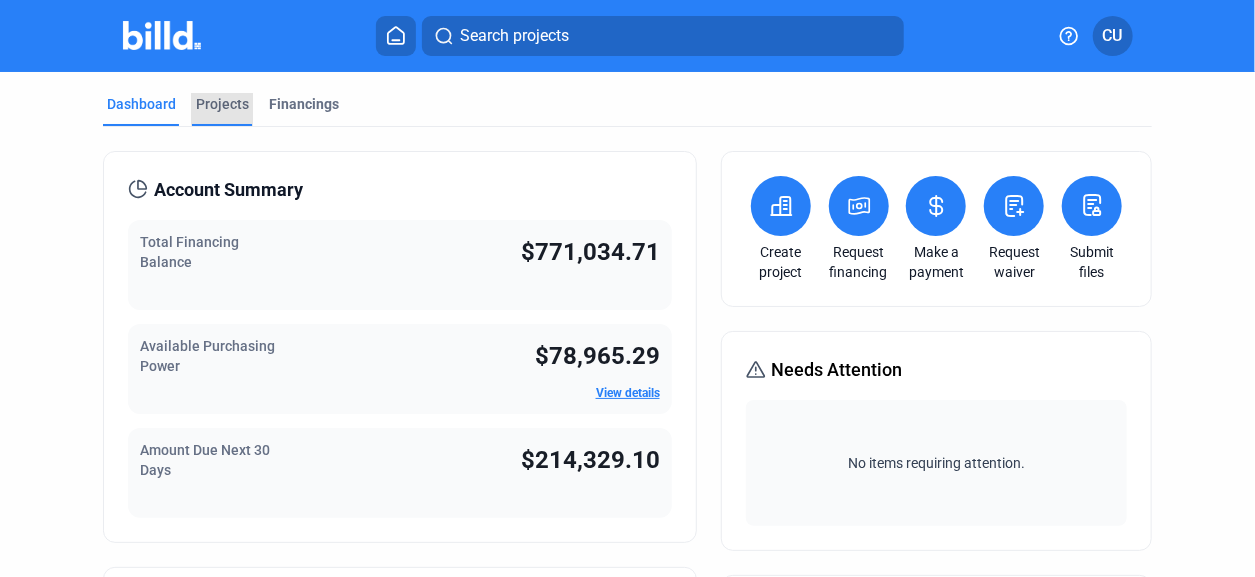 click on "Projects" at bounding box center (222, 104) 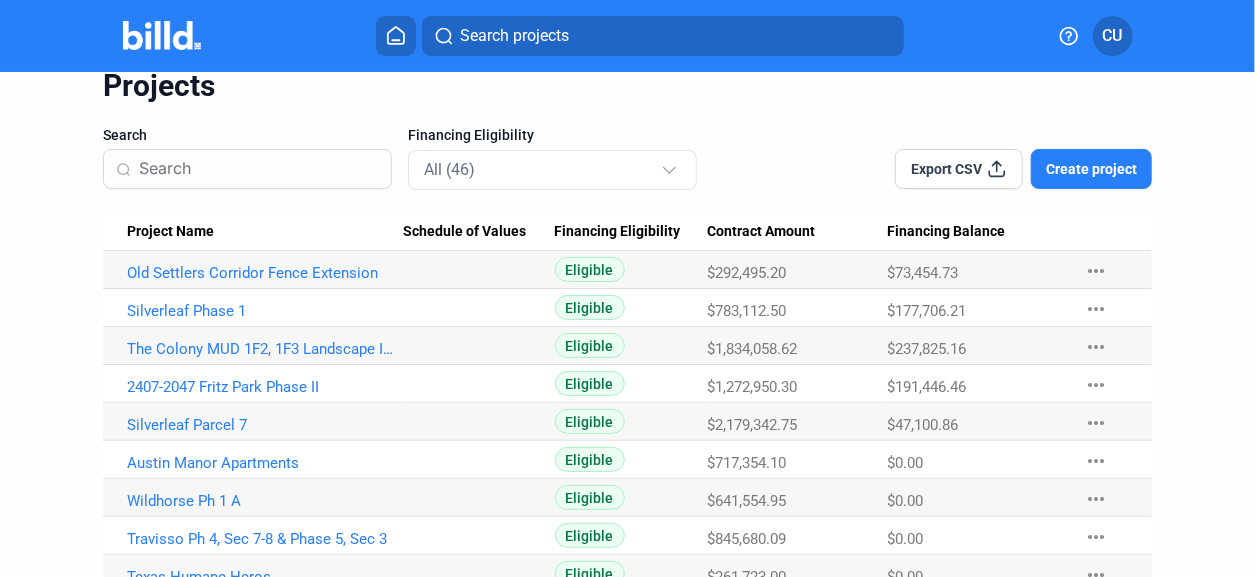 scroll, scrollTop: 299, scrollLeft: 0, axis: vertical 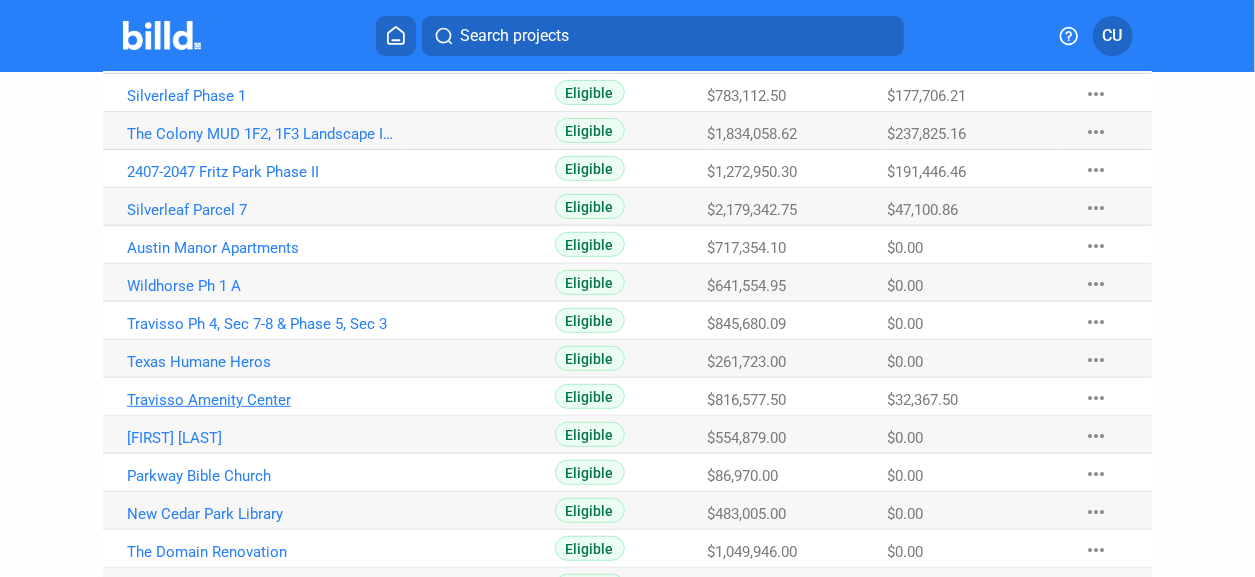 click on "Travisso Amenity Center" at bounding box center (265, 58) 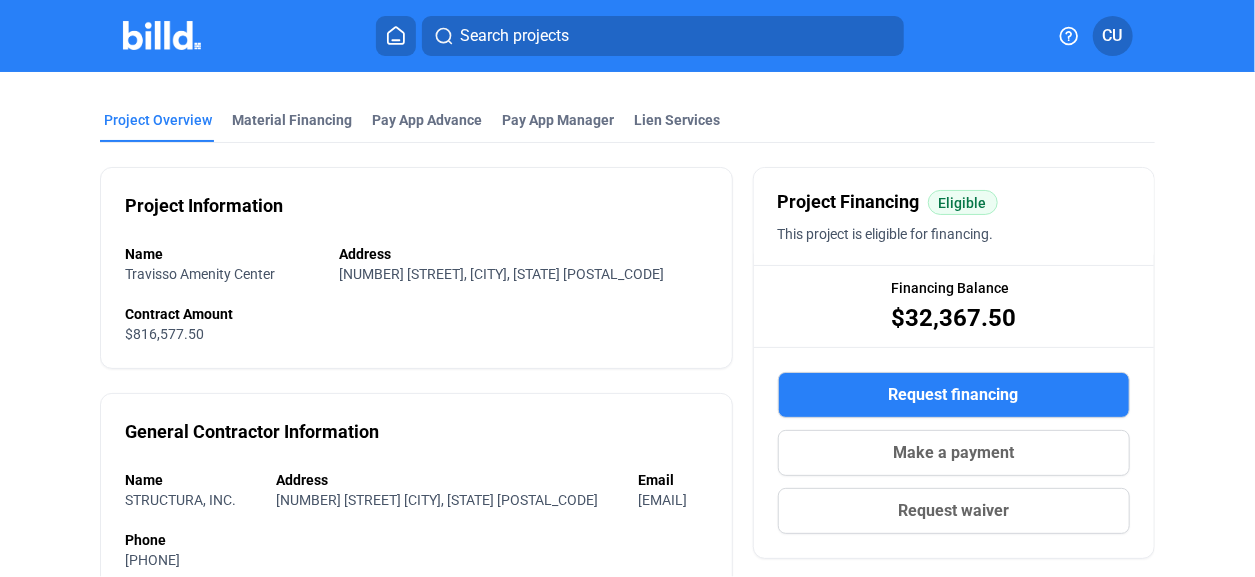 scroll, scrollTop: 0, scrollLeft: 0, axis: both 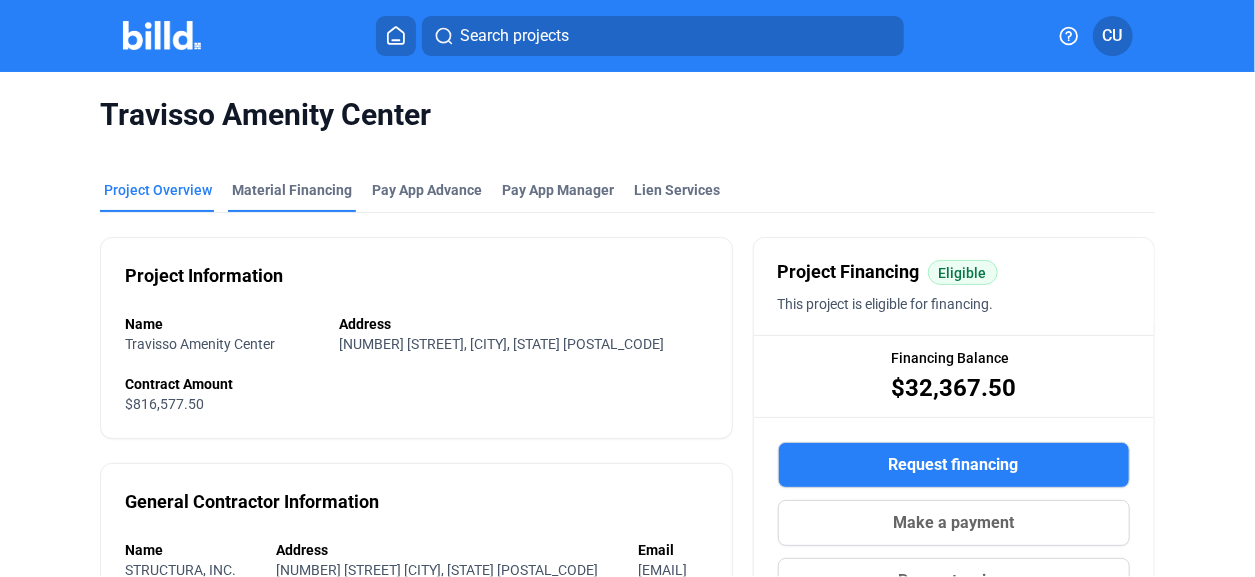 click on "Material Financing" at bounding box center (292, 190) 